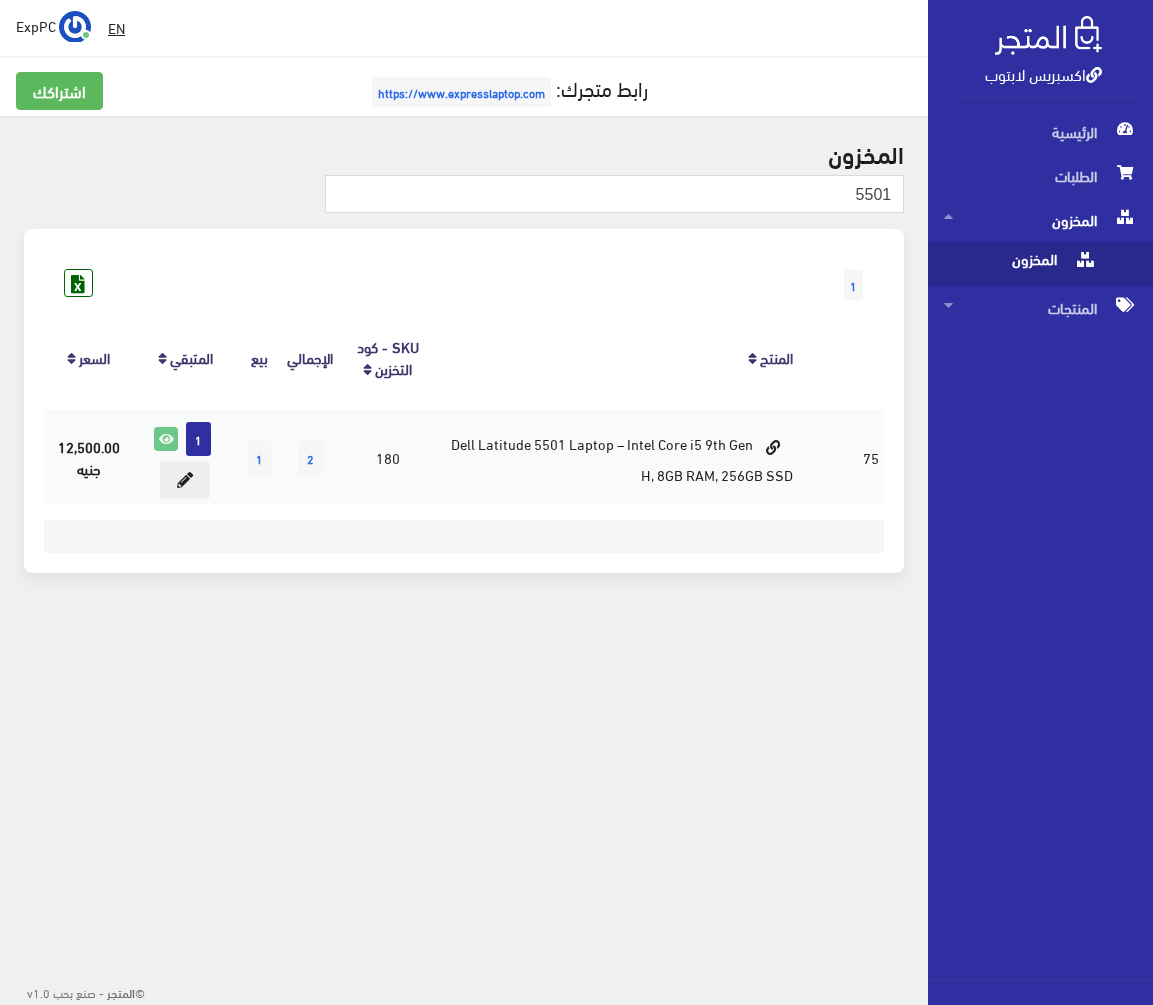 scroll, scrollTop: 0, scrollLeft: 0, axis: both 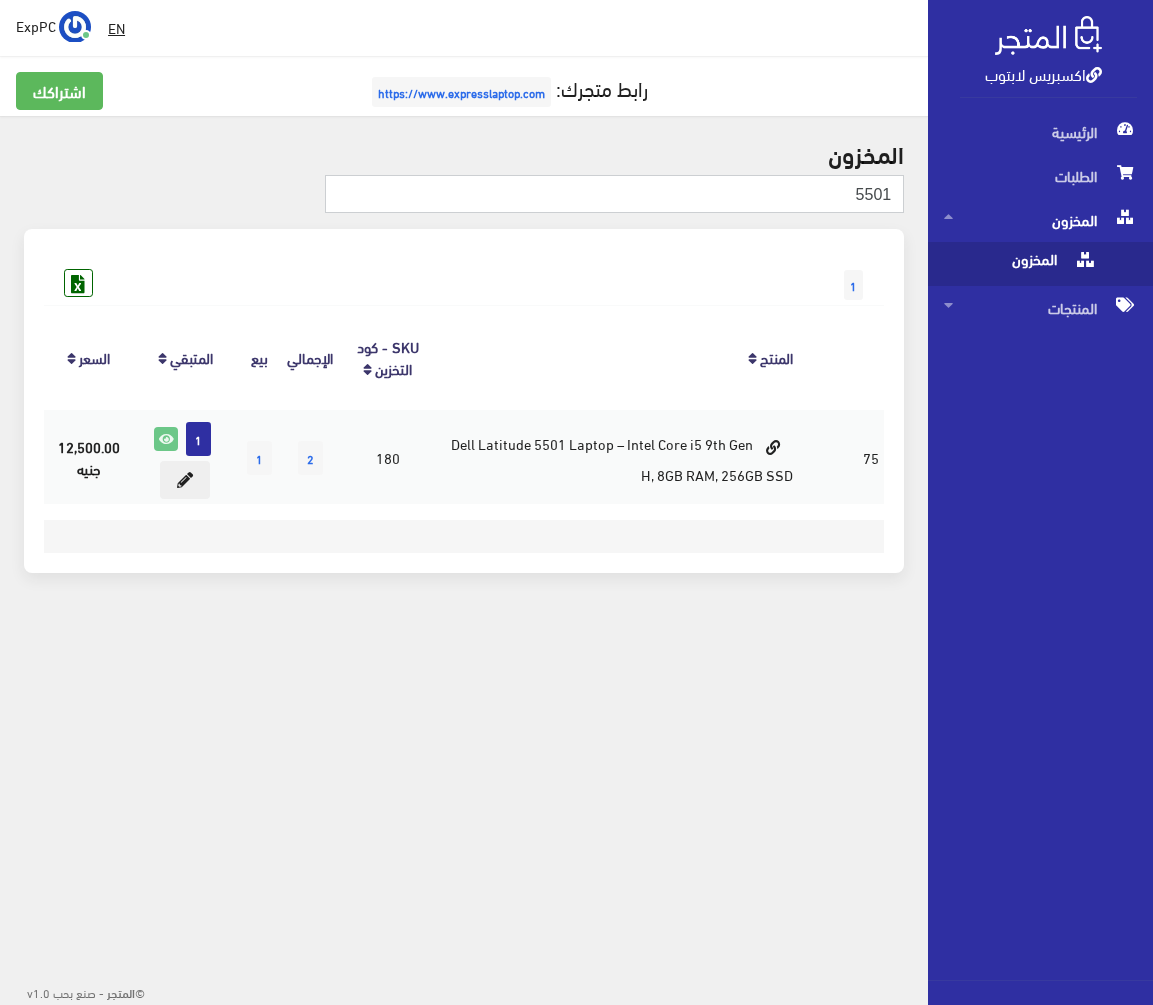 click on "5501" at bounding box center (614, 194) 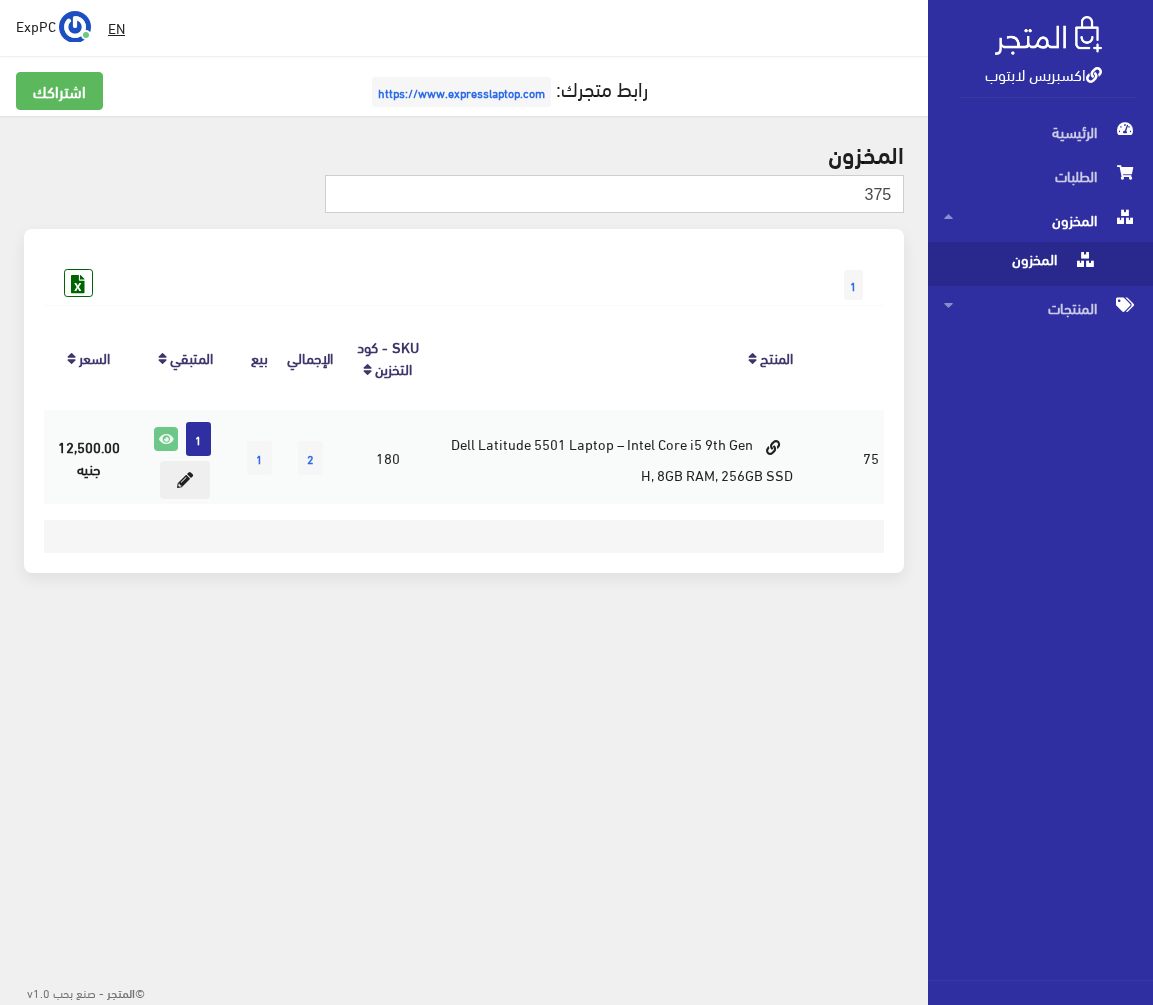 type on "375" 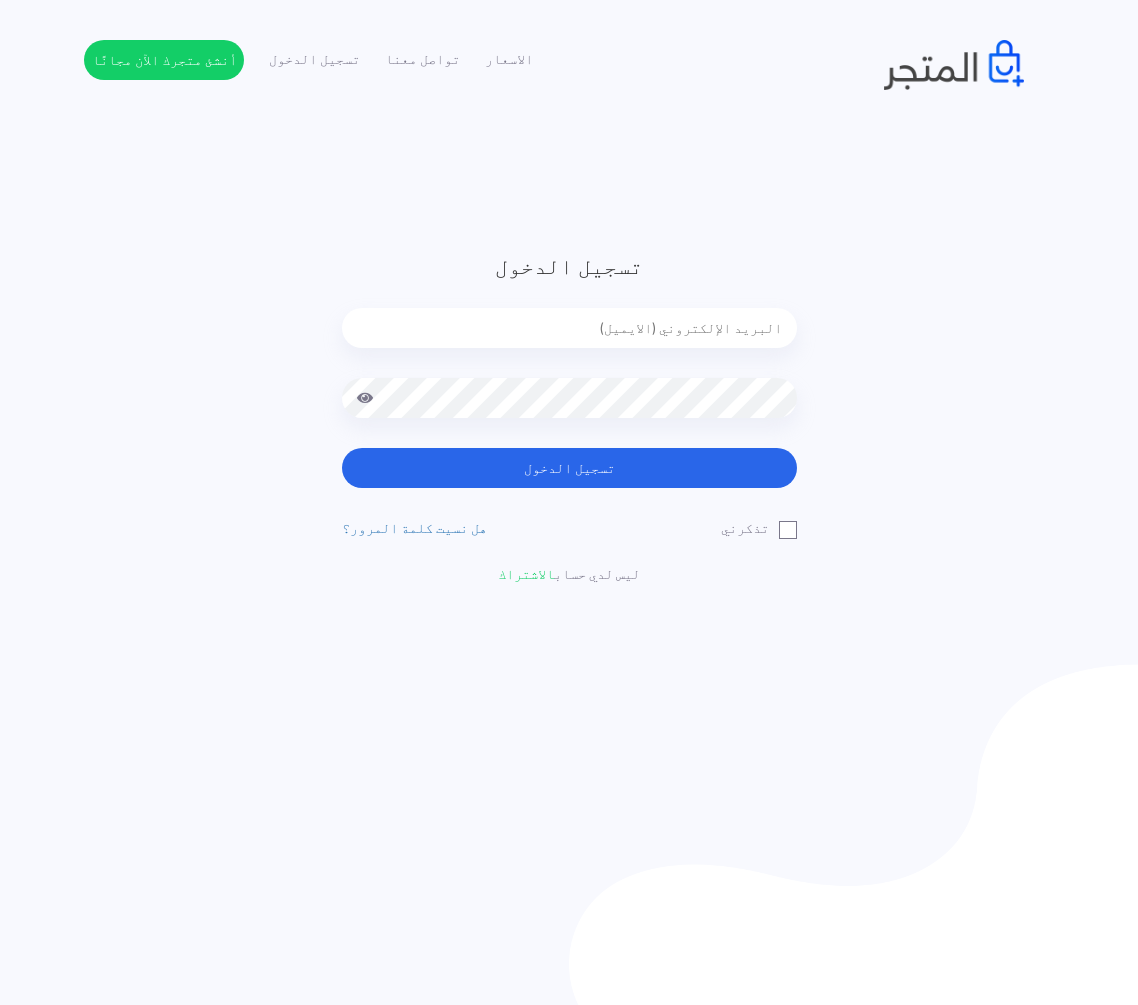 scroll, scrollTop: 0, scrollLeft: 0, axis: both 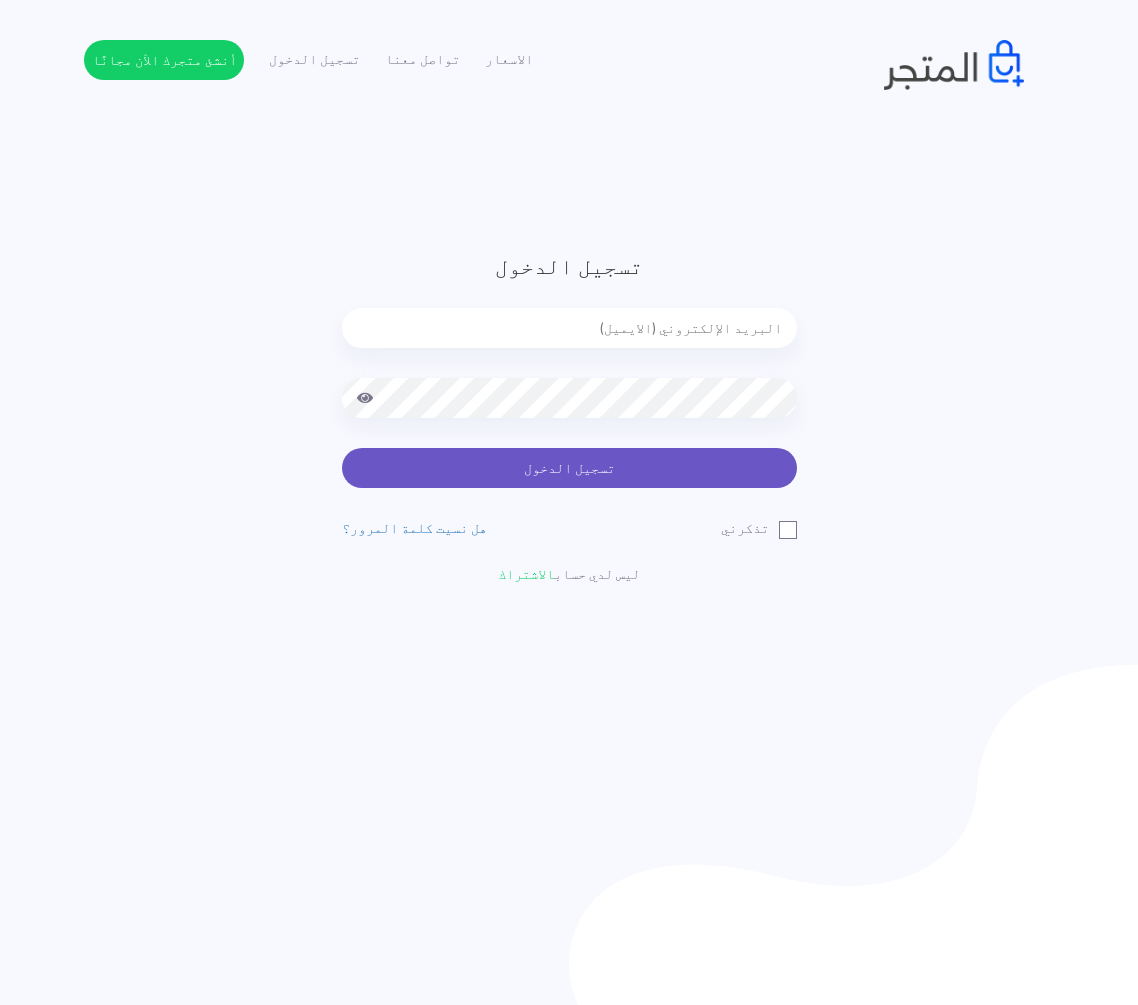 type on "express.laptop@example.com" 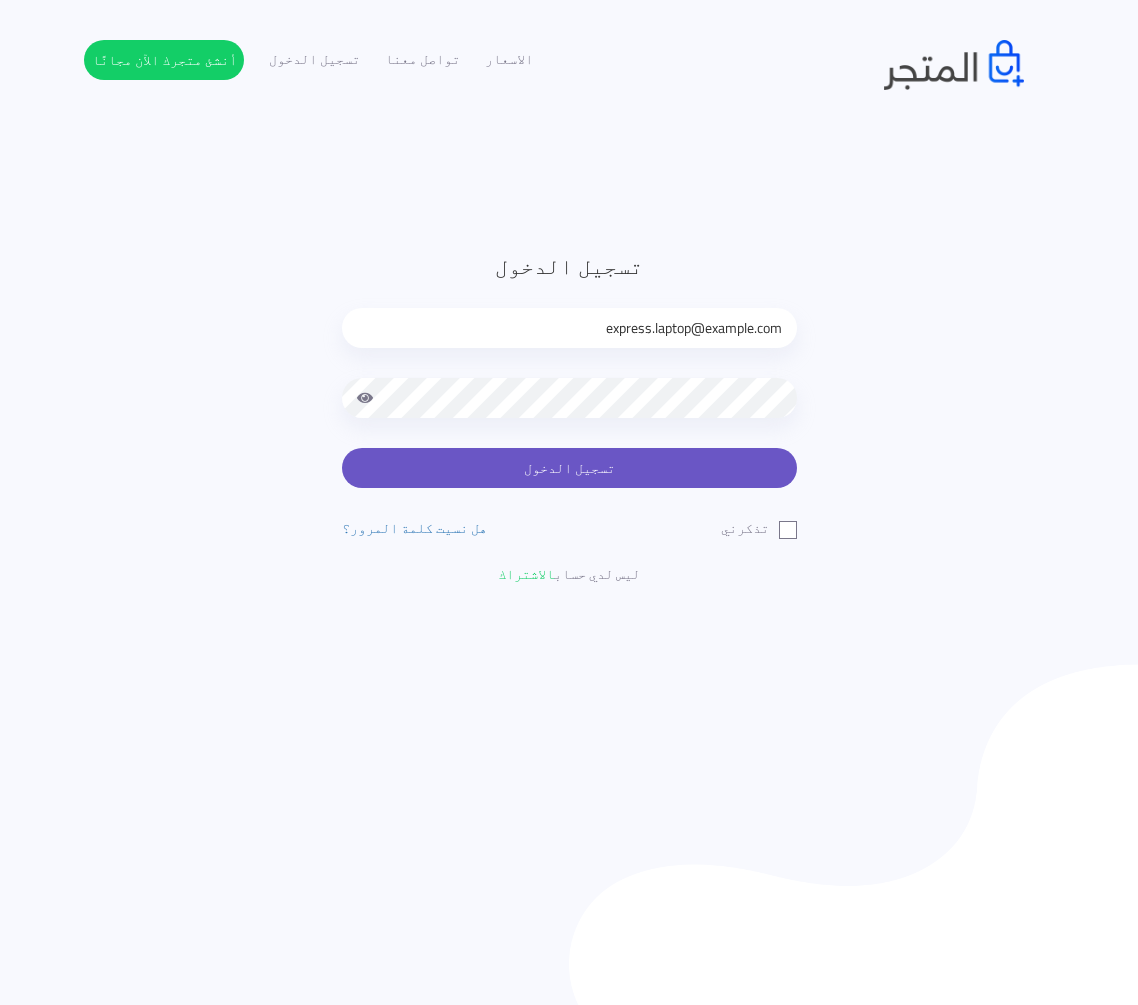 click on "تسجيل الدخول" at bounding box center [569, 468] 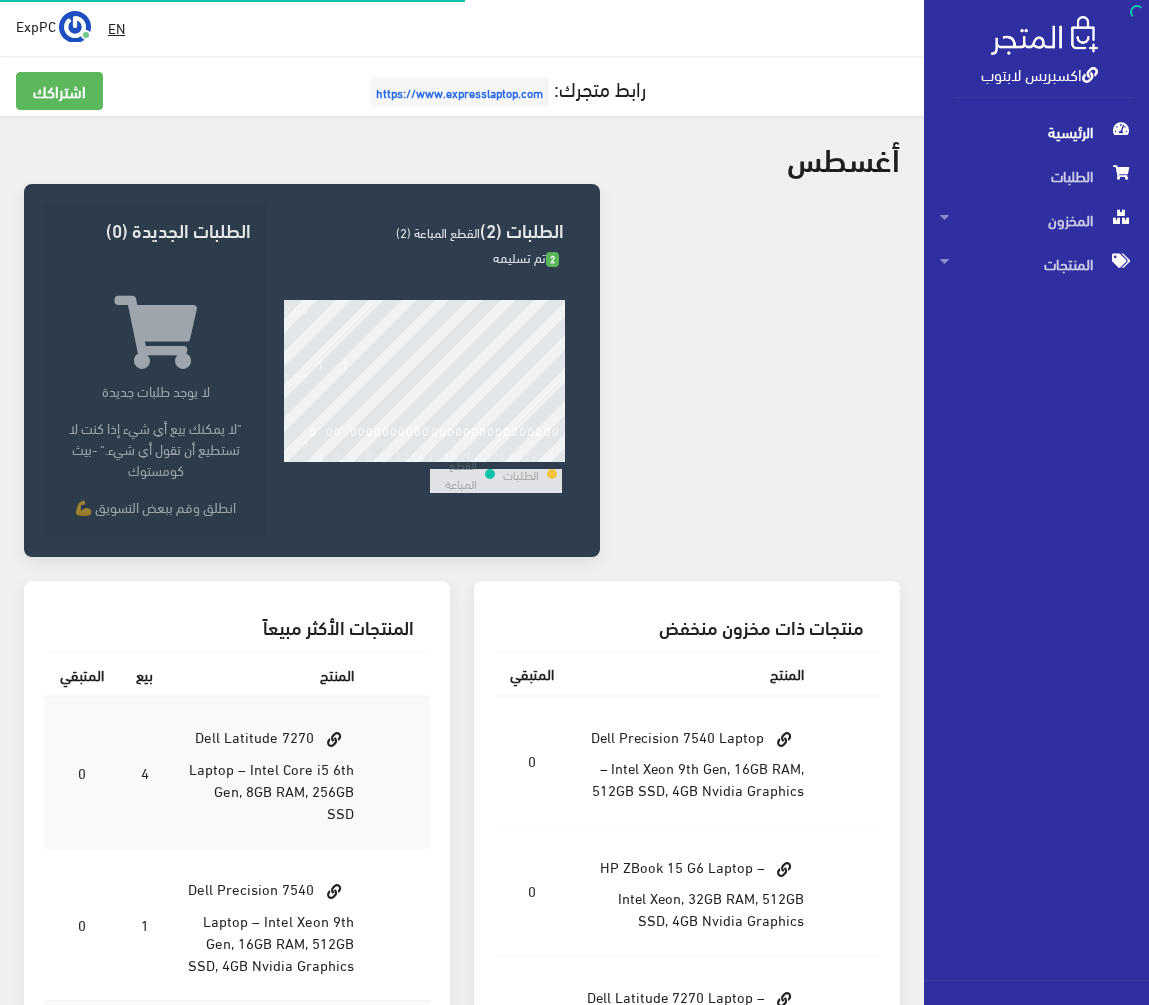 scroll, scrollTop: 0, scrollLeft: 0, axis: both 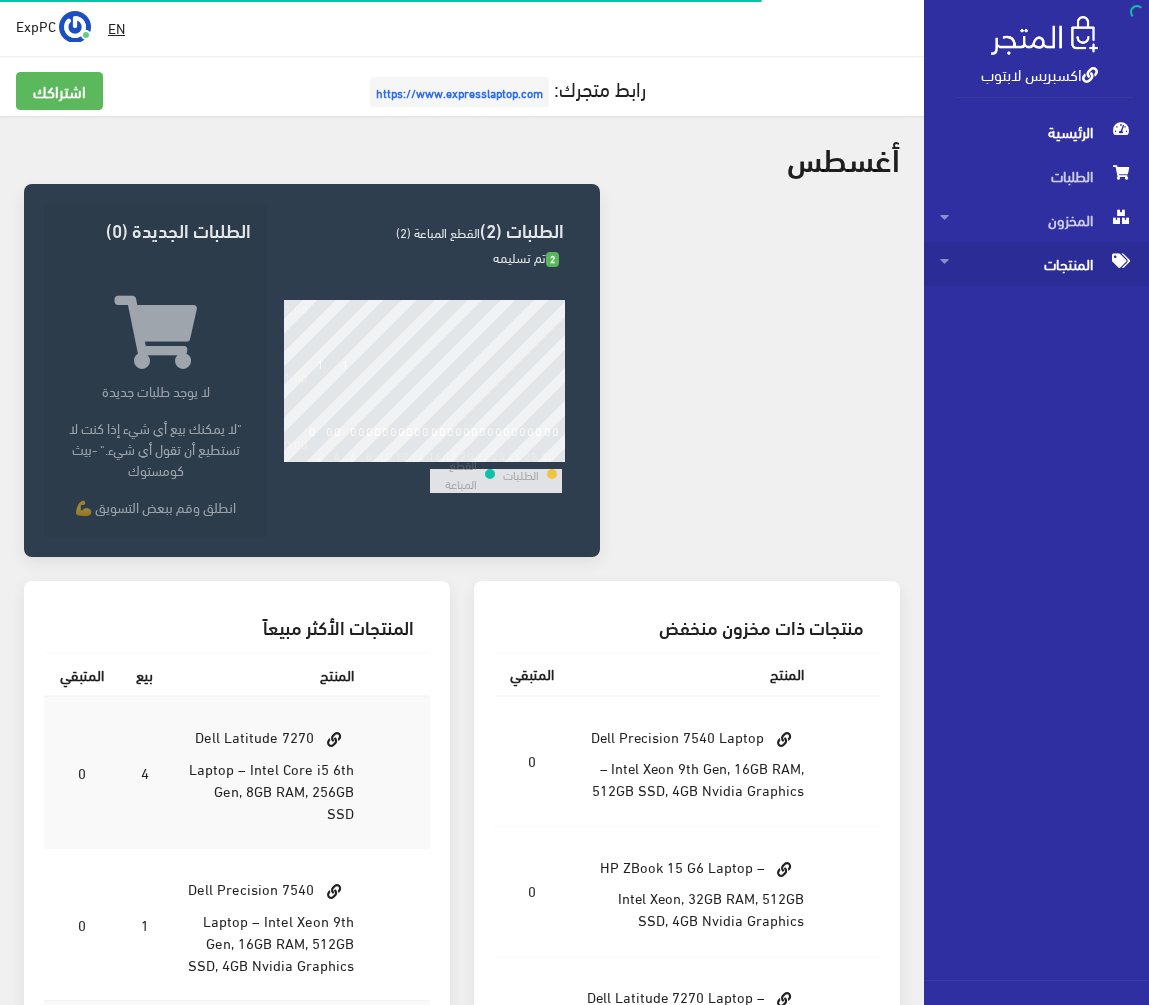 click on "المنتجات" at bounding box center (1036, 264) 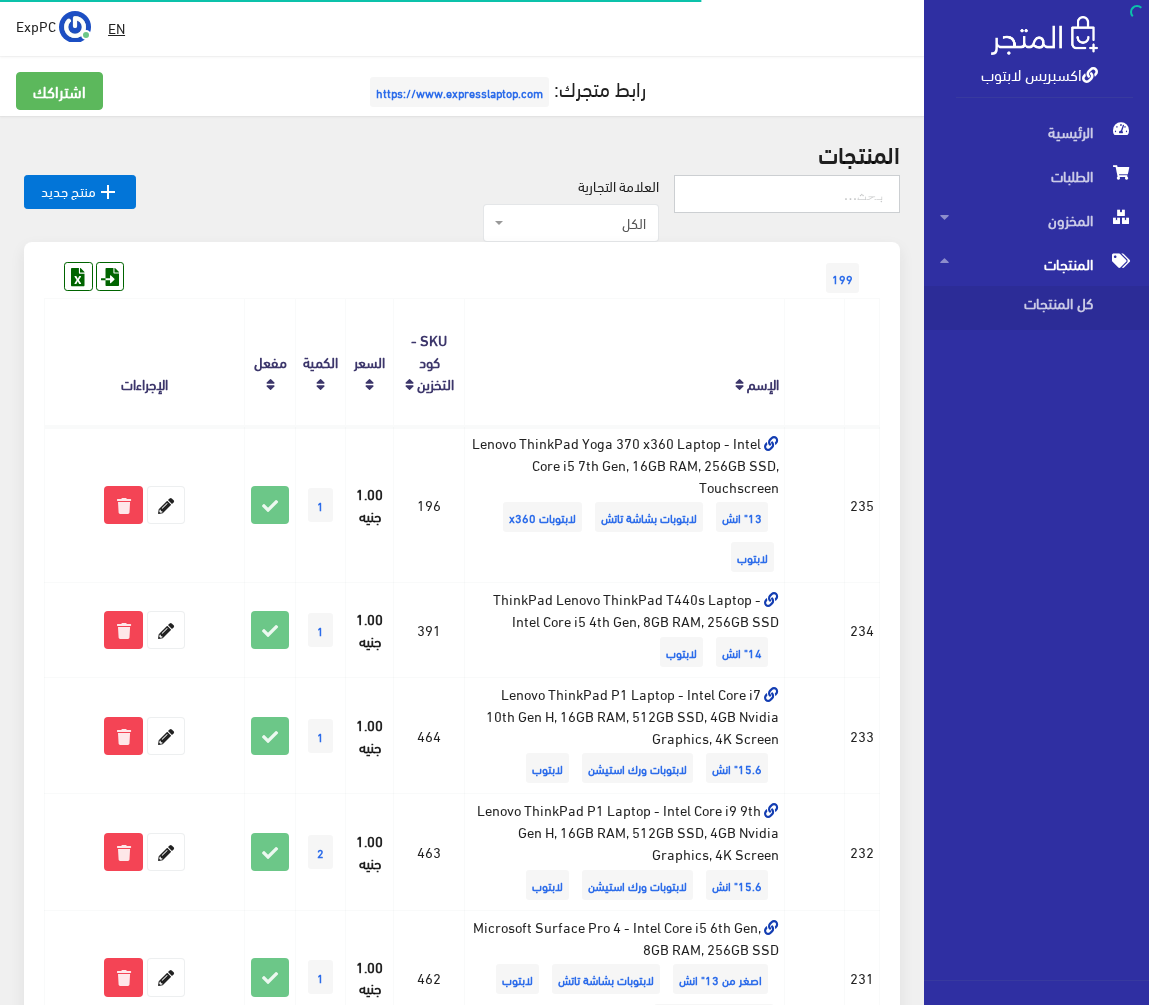 click at bounding box center (787, 194) 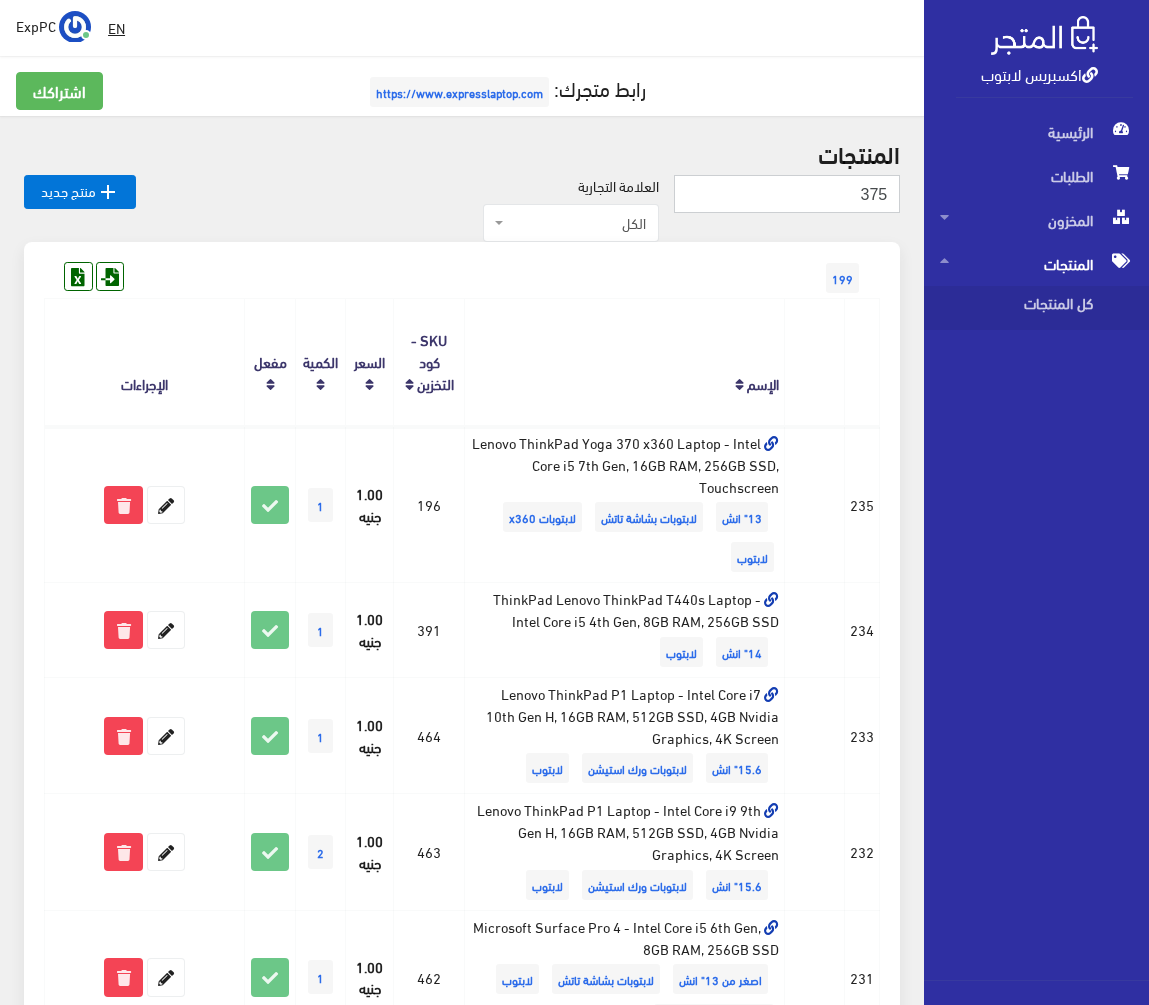 type on "375" 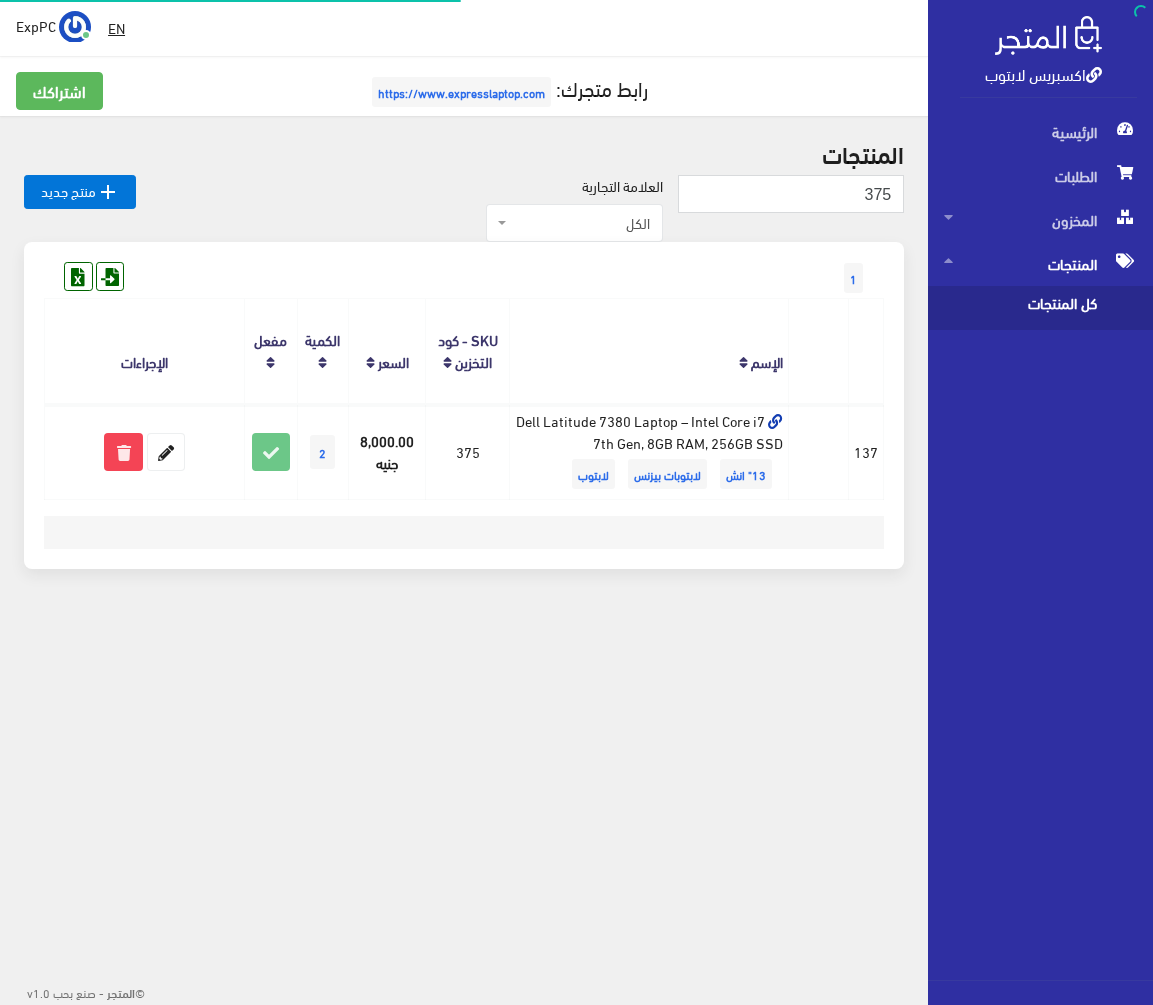 scroll, scrollTop: 0, scrollLeft: 0, axis: both 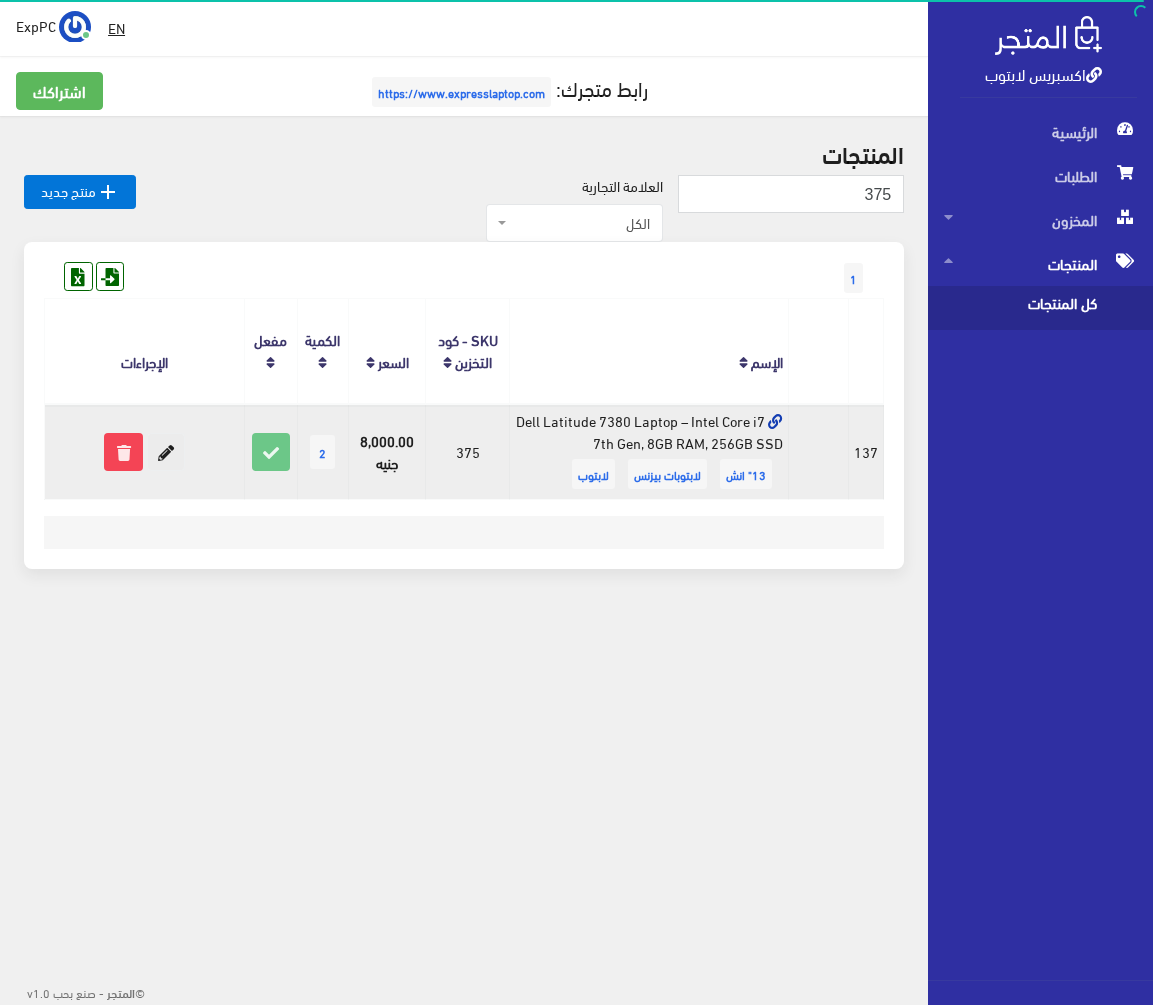 click at bounding box center [166, 452] 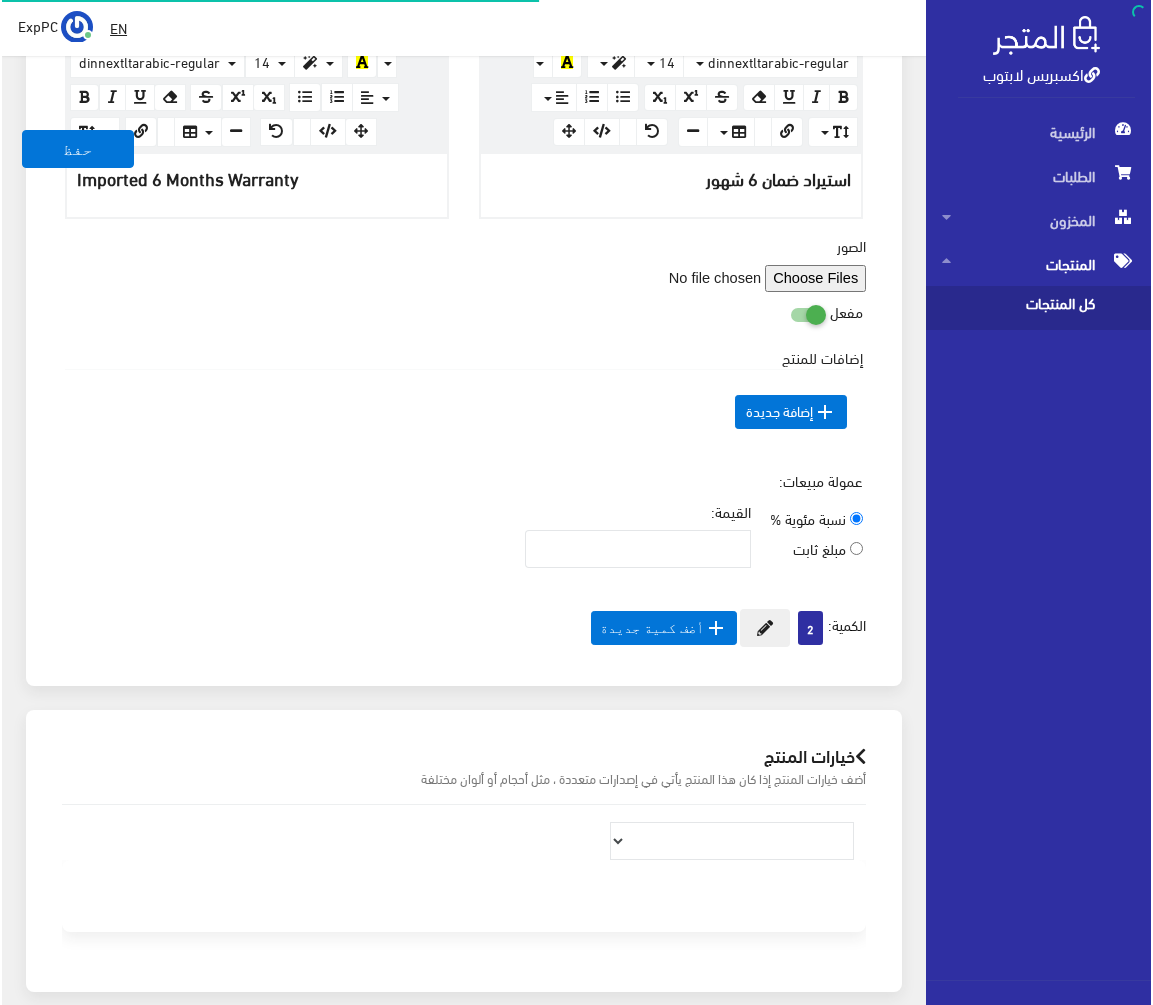 scroll, scrollTop: 700, scrollLeft: 0, axis: vertical 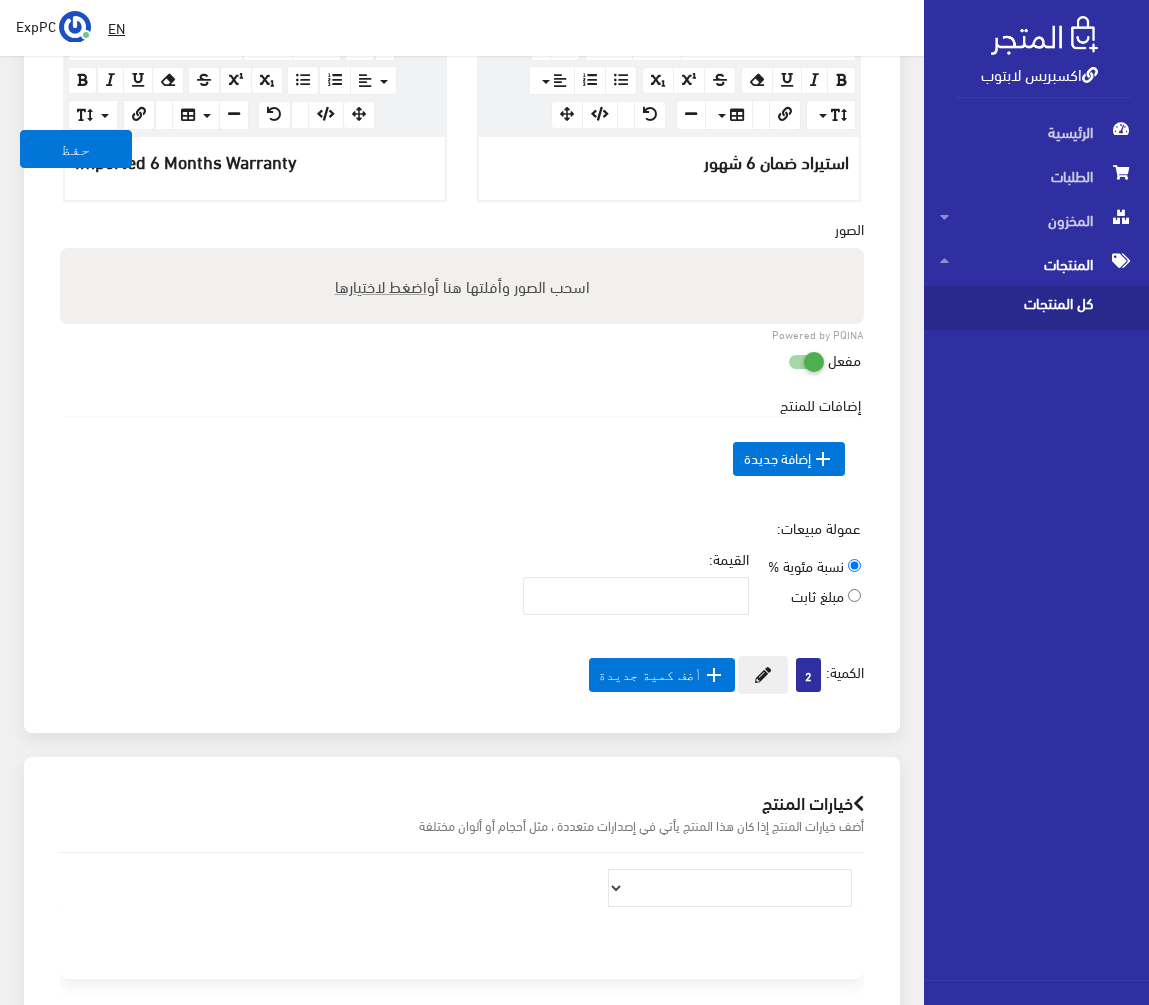 click on "اسم المنتج  عربي
Dell Latitude 7380 Laptop – Intel Core i7 7th Gen, 8GB RAM, 256GB SSD
اسم المنتج  English
Dell Latitude 7380 Laptop – Intel Core i7 7th Gen, 8GB RAM, 256GB SSD
اظهار طلب عرض سعر
شحن مجاني" at bounding box center (462, 145) 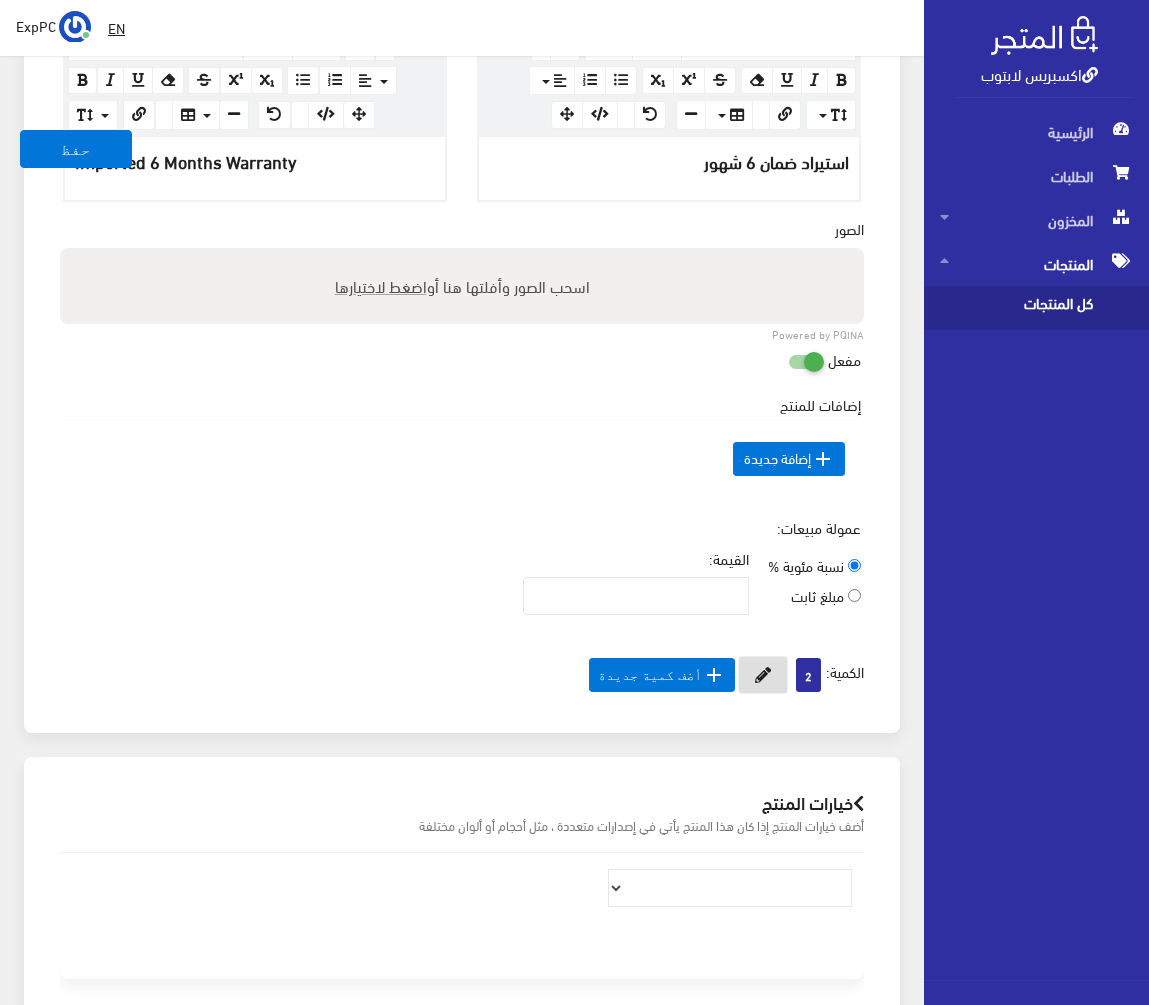 click at bounding box center [763, 675] 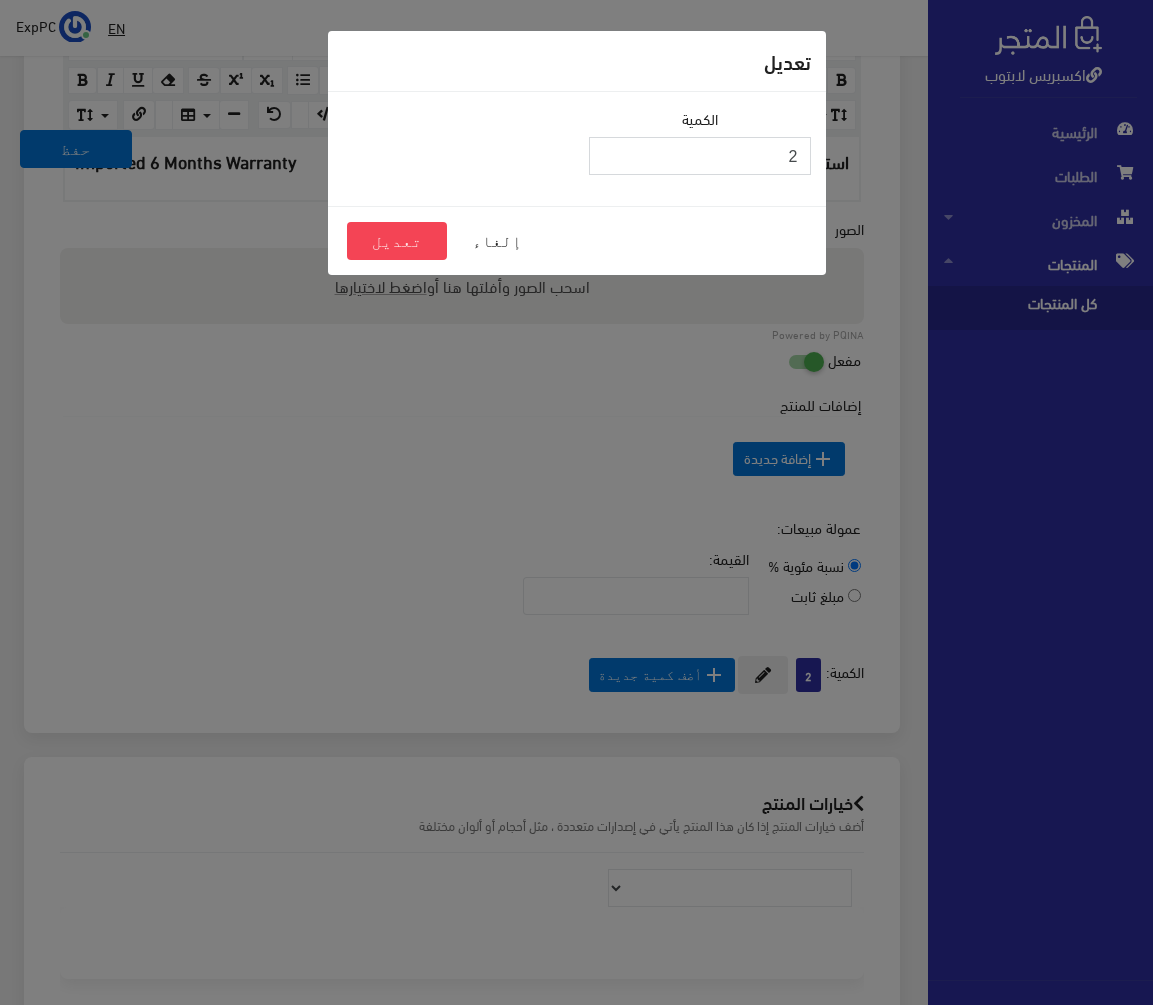 drag, startPoint x: 631, startPoint y: 161, endPoint x: 1159, endPoint y: 204, distance: 529.74805 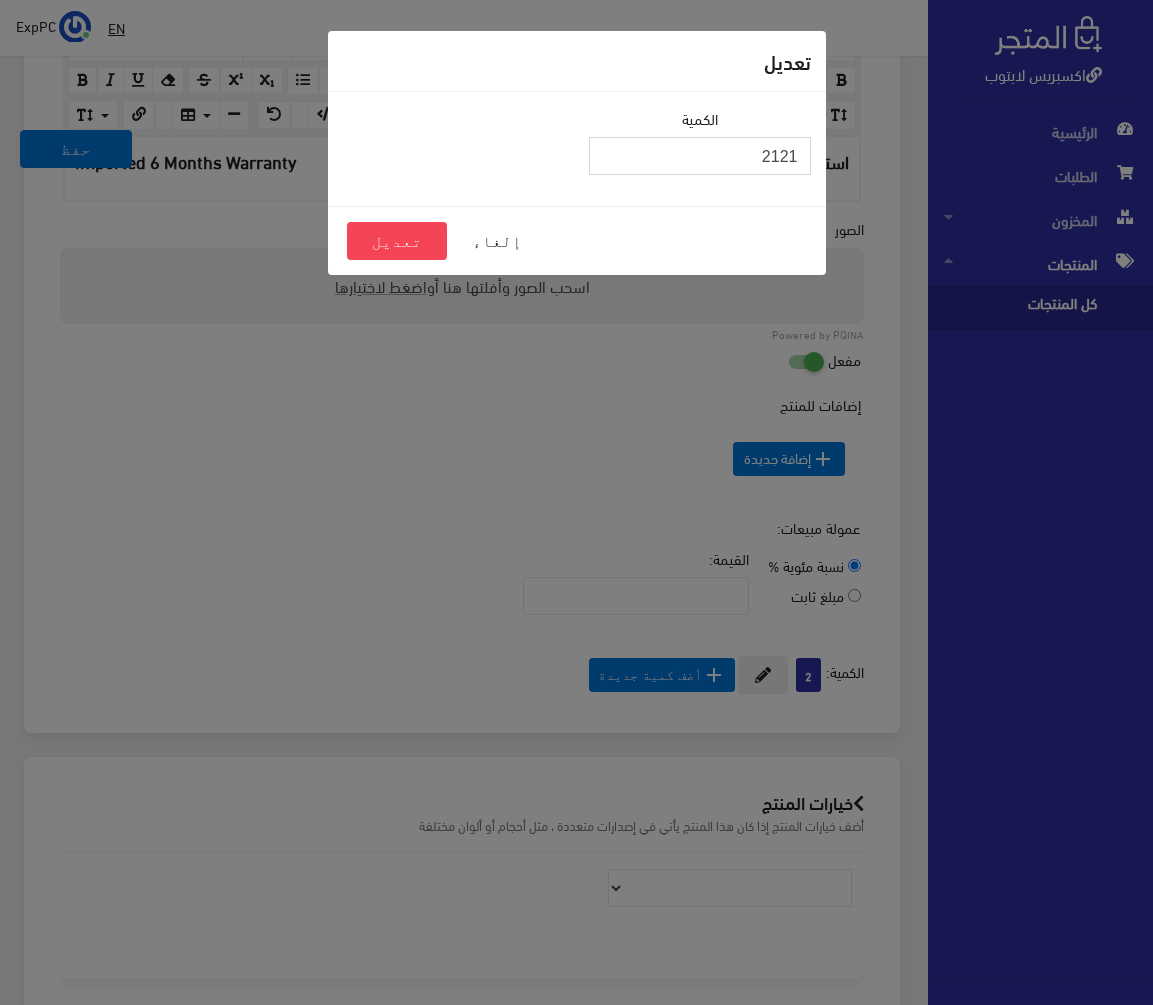 click on "2121" at bounding box center [700, 156] 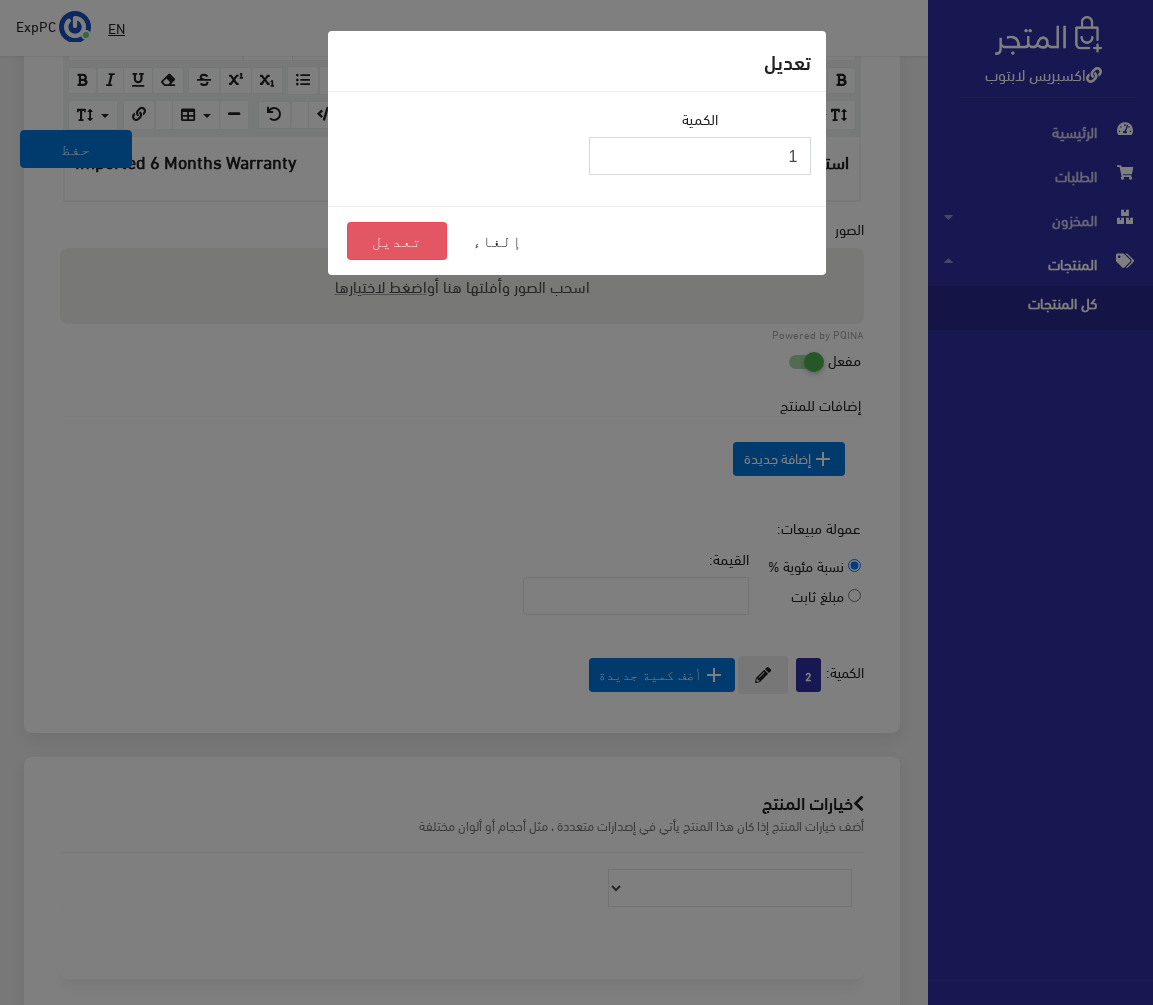 type on "1" 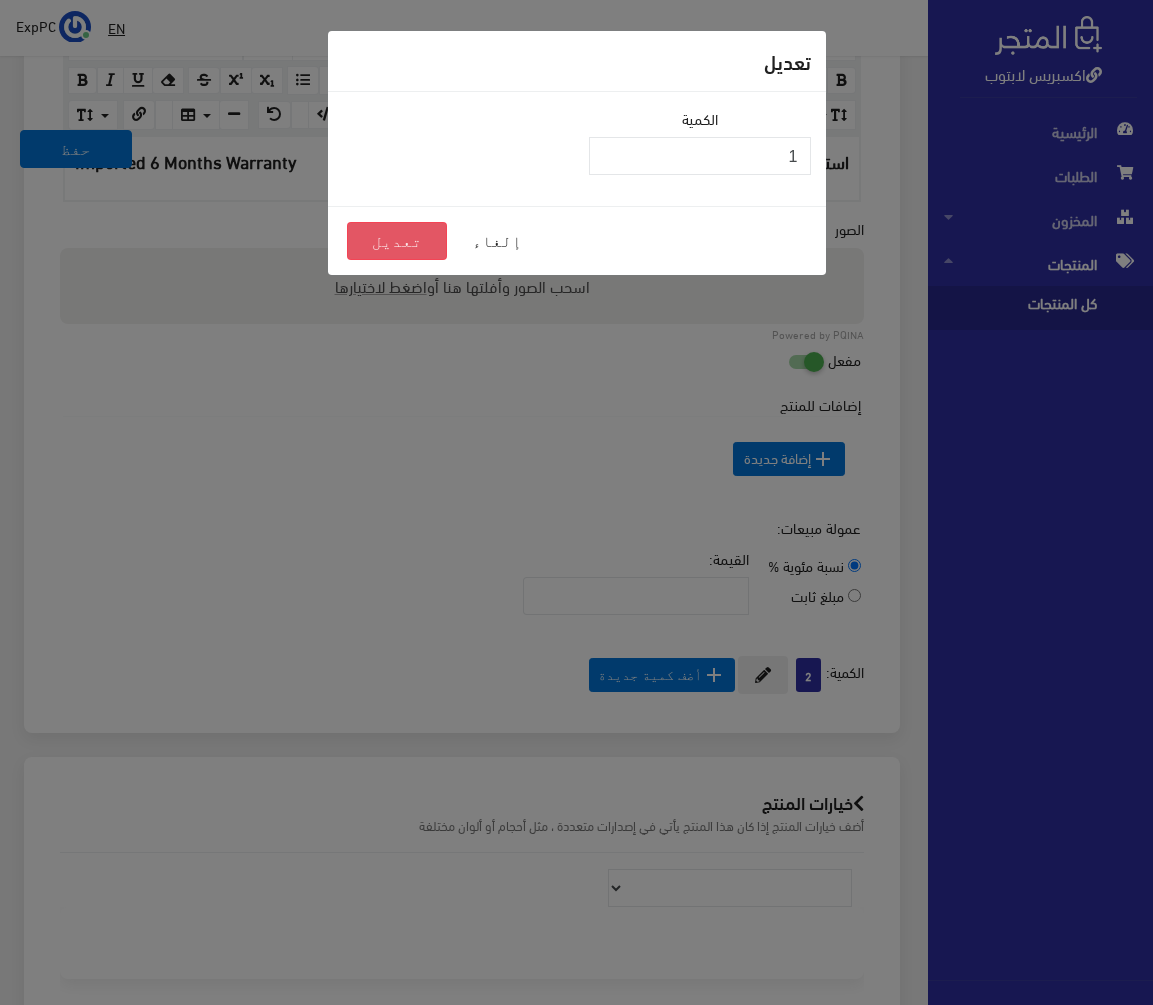 click on "تعديل" at bounding box center [397, 241] 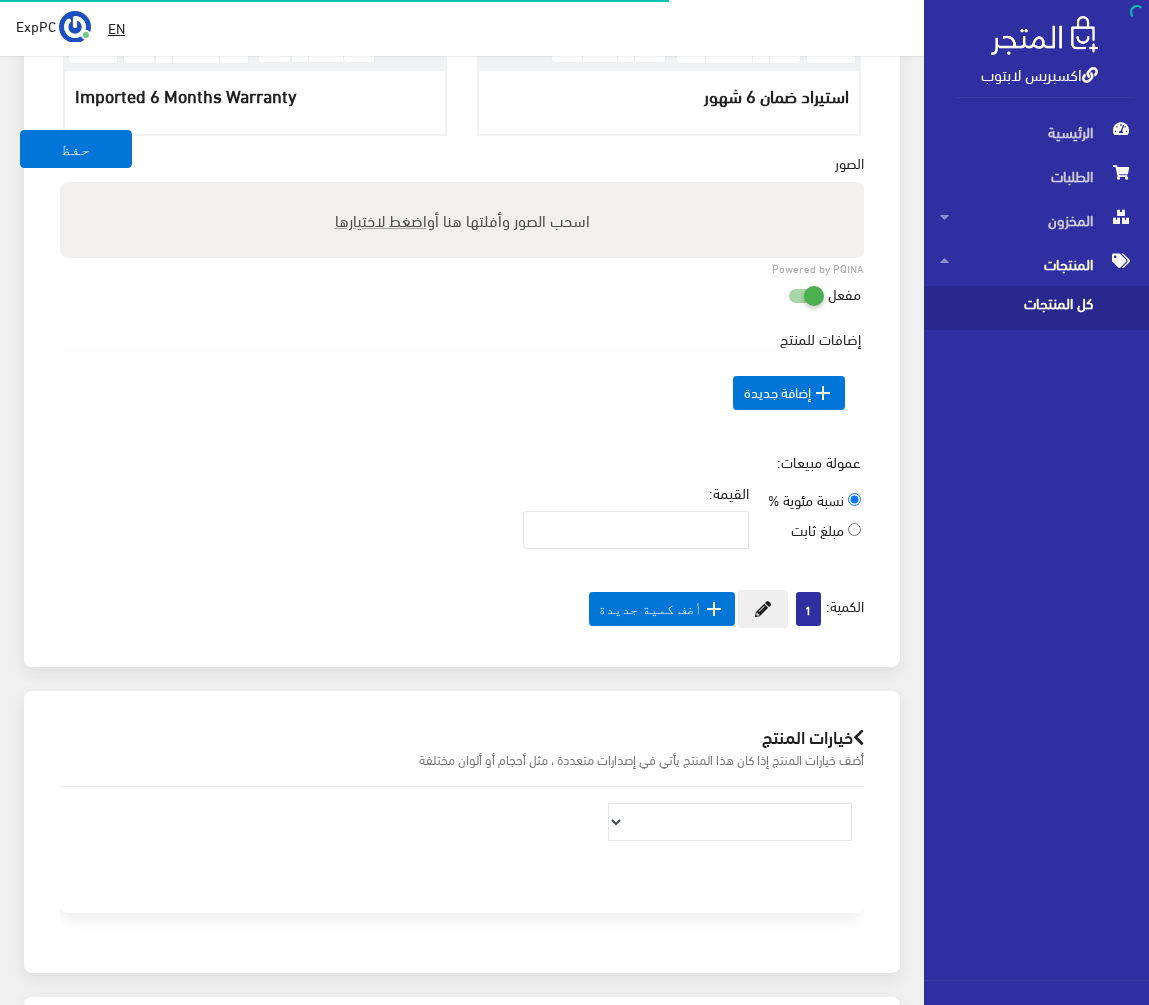scroll, scrollTop: 700, scrollLeft: 0, axis: vertical 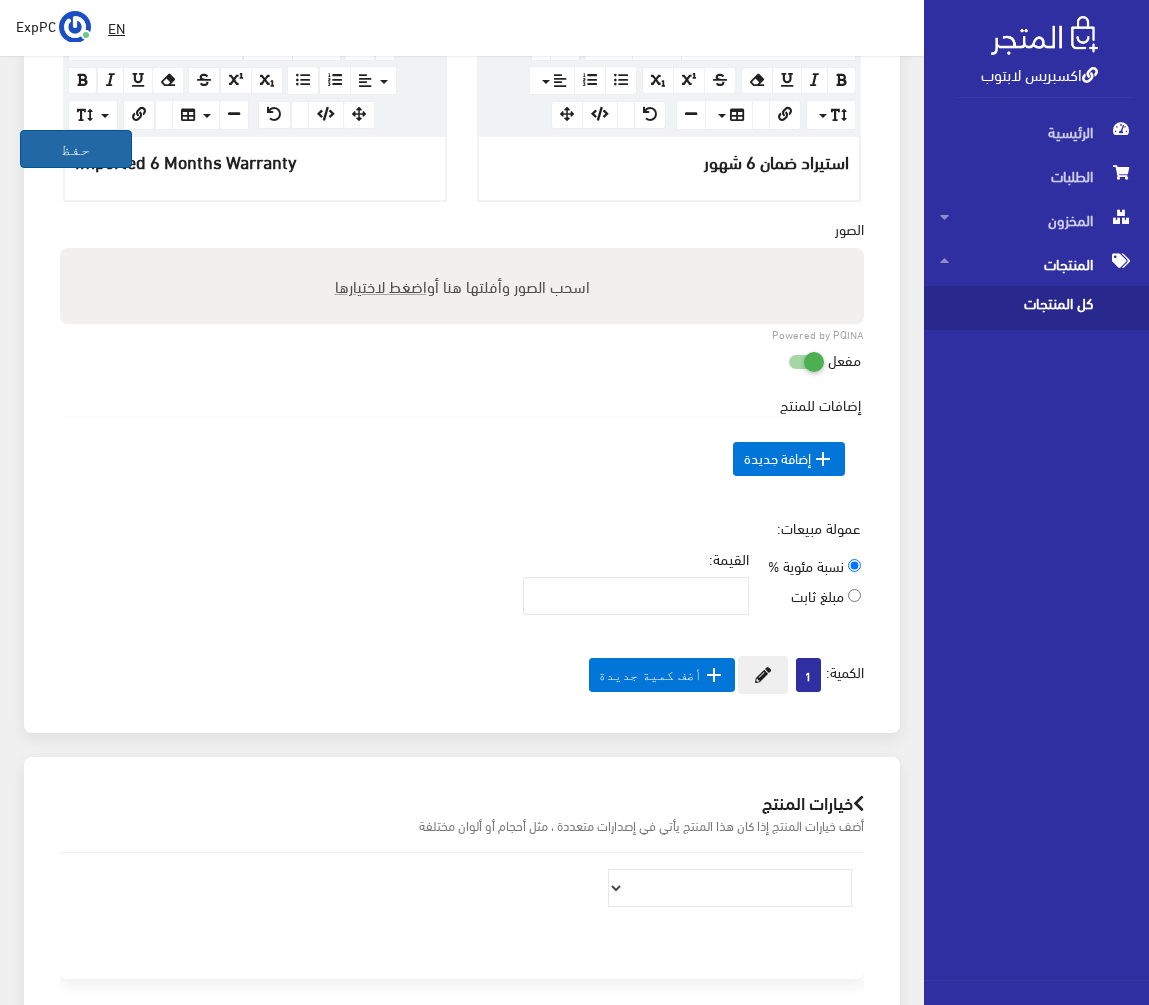 click on "حفظ" at bounding box center [76, 149] 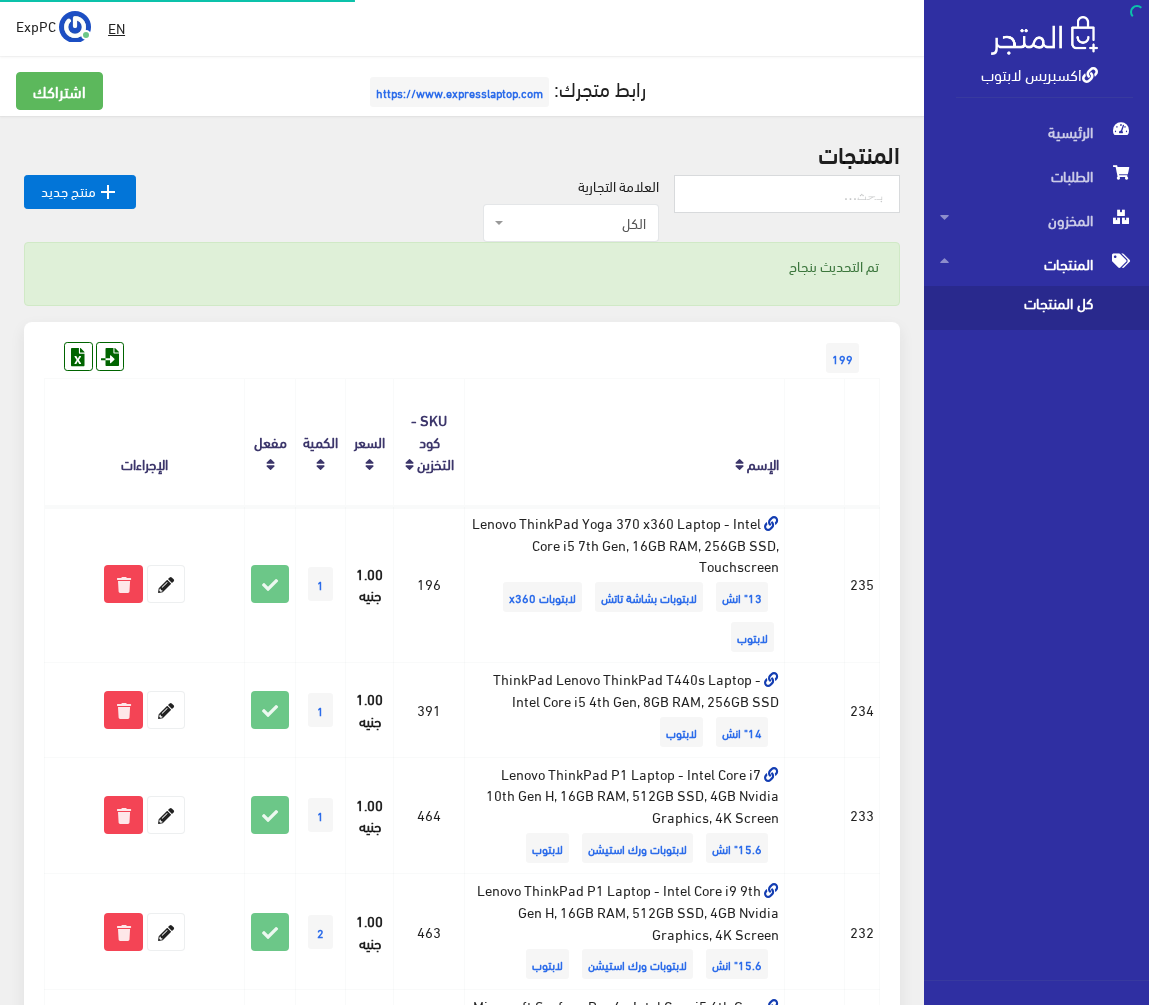 scroll, scrollTop: 0, scrollLeft: 0, axis: both 